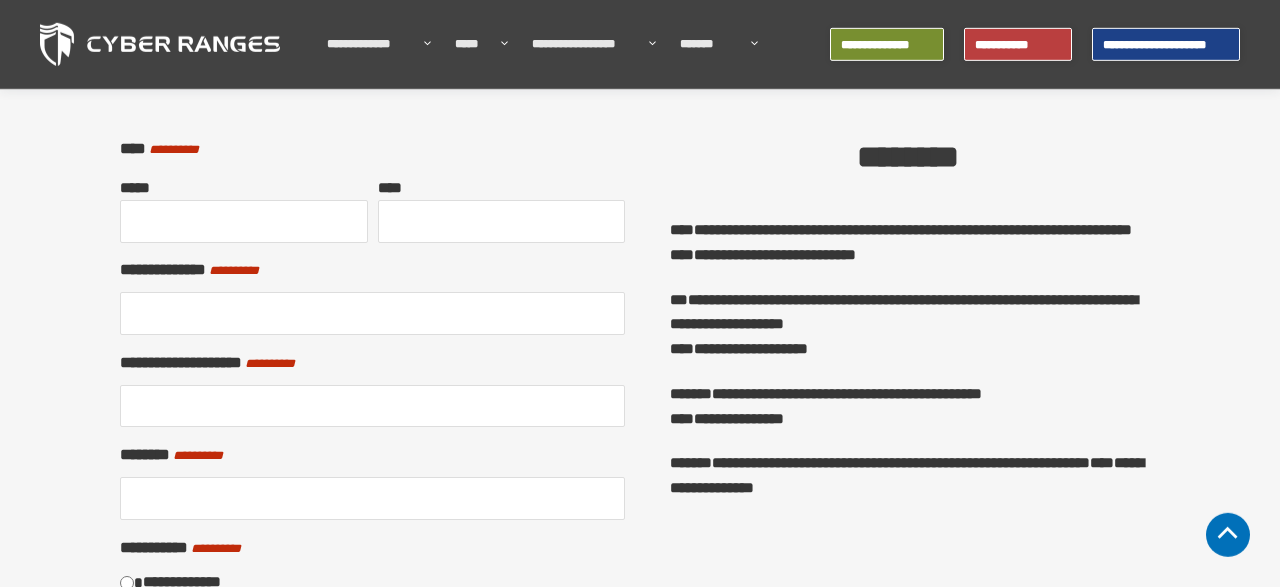 scroll, scrollTop: 0, scrollLeft: 0, axis: both 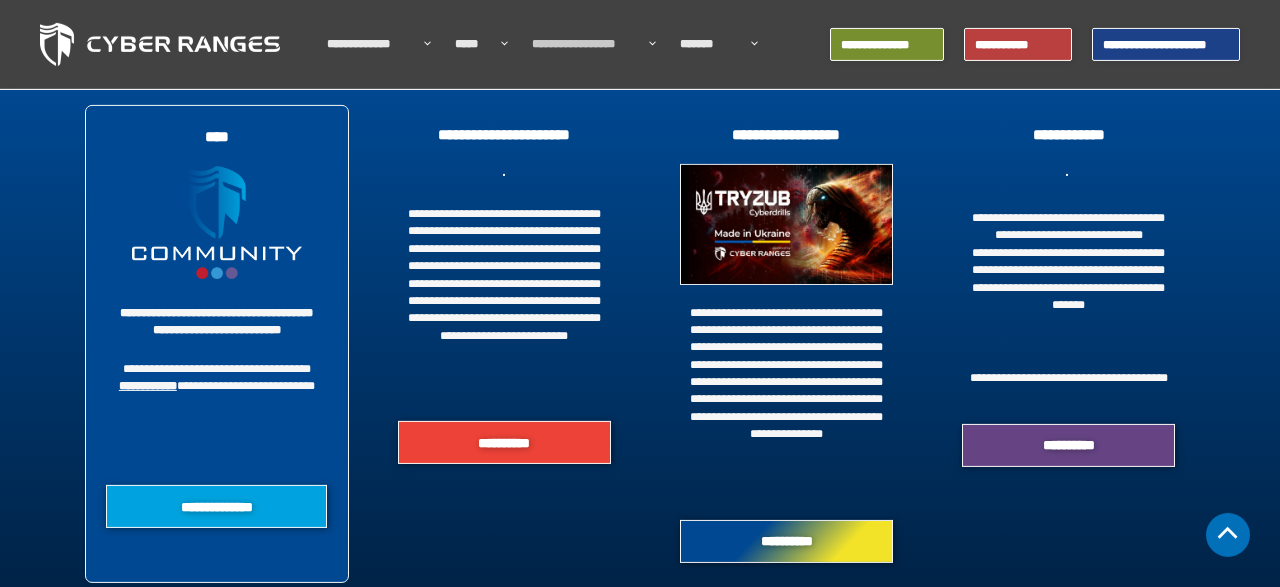 click at bounding box center [647, 44] 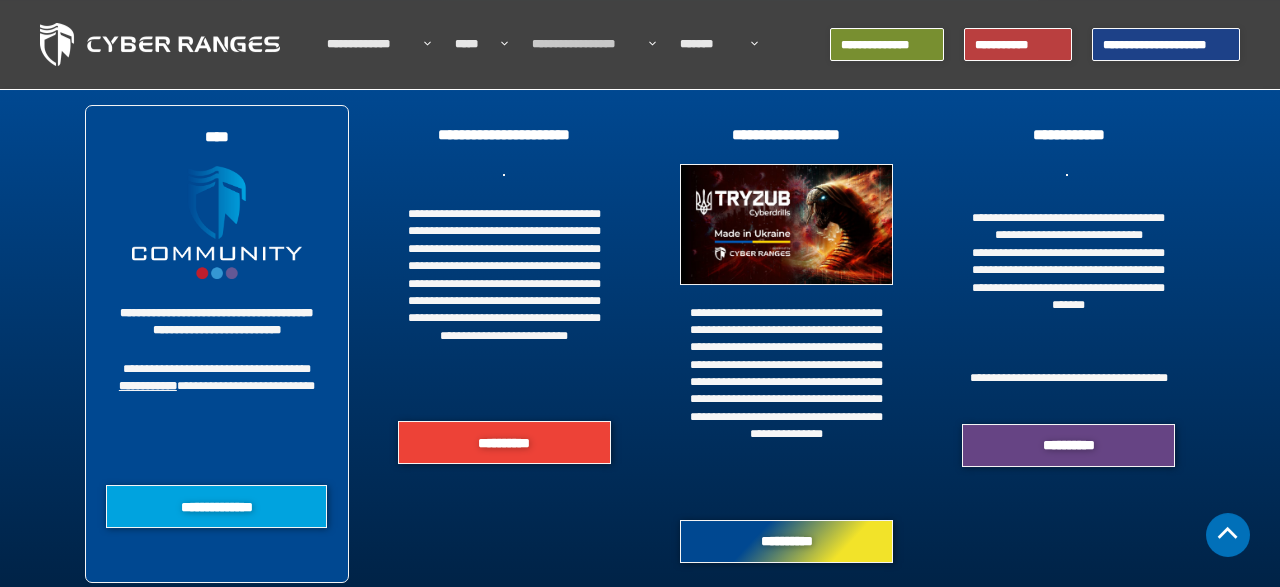 scroll, scrollTop: 1124, scrollLeft: 0, axis: vertical 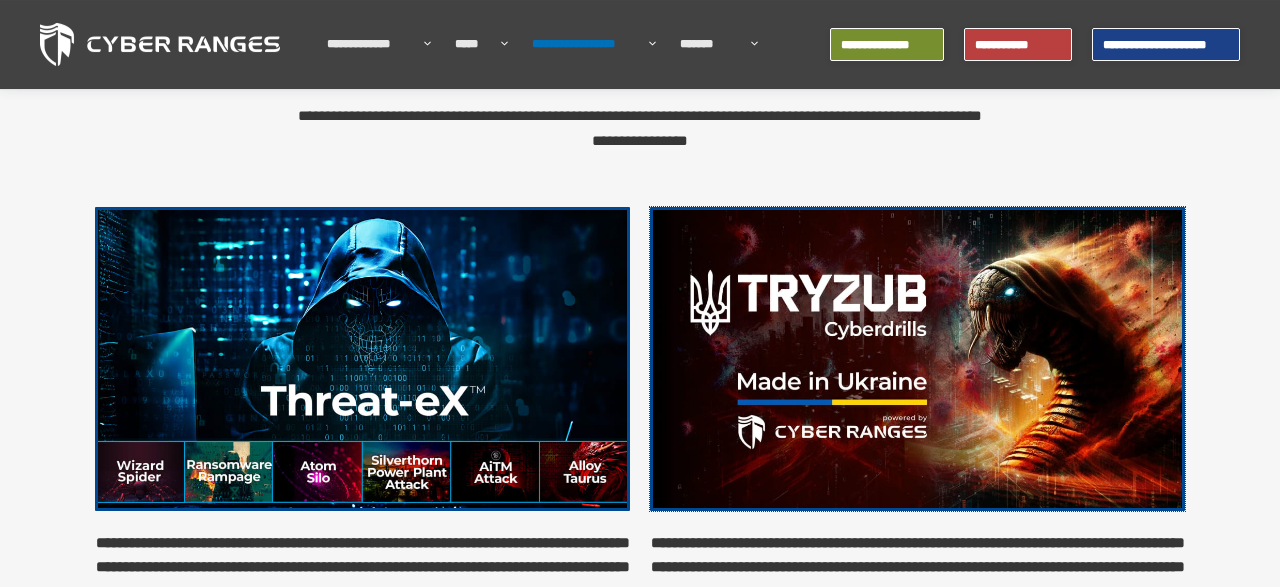 click at bounding box center [917, 359] 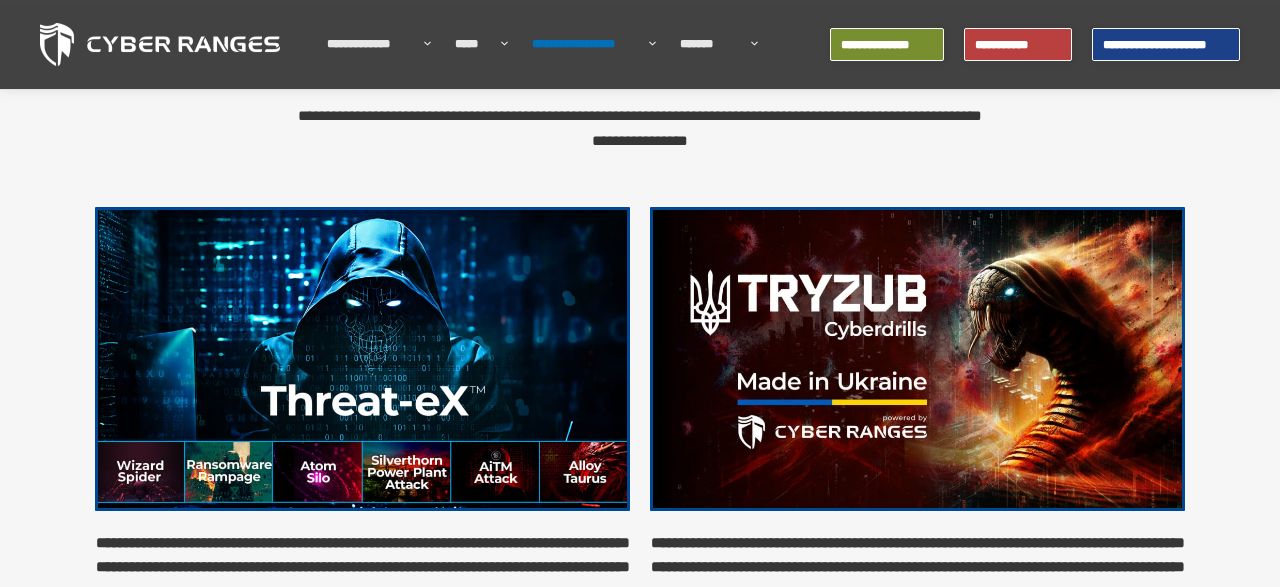 scroll, scrollTop: 255, scrollLeft: 0, axis: vertical 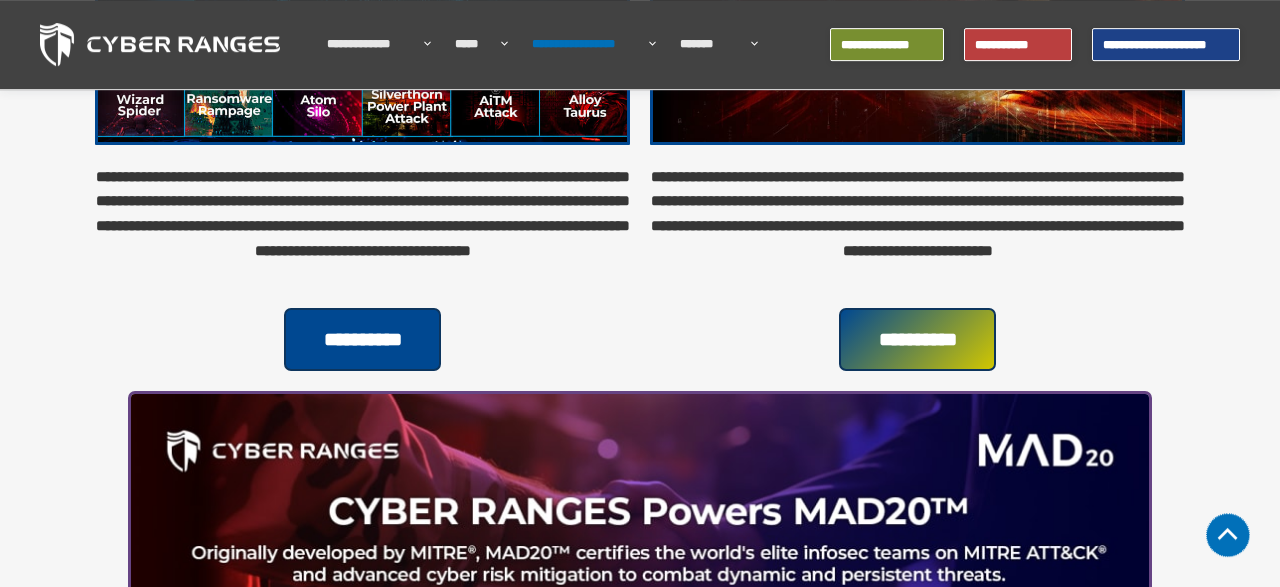 click 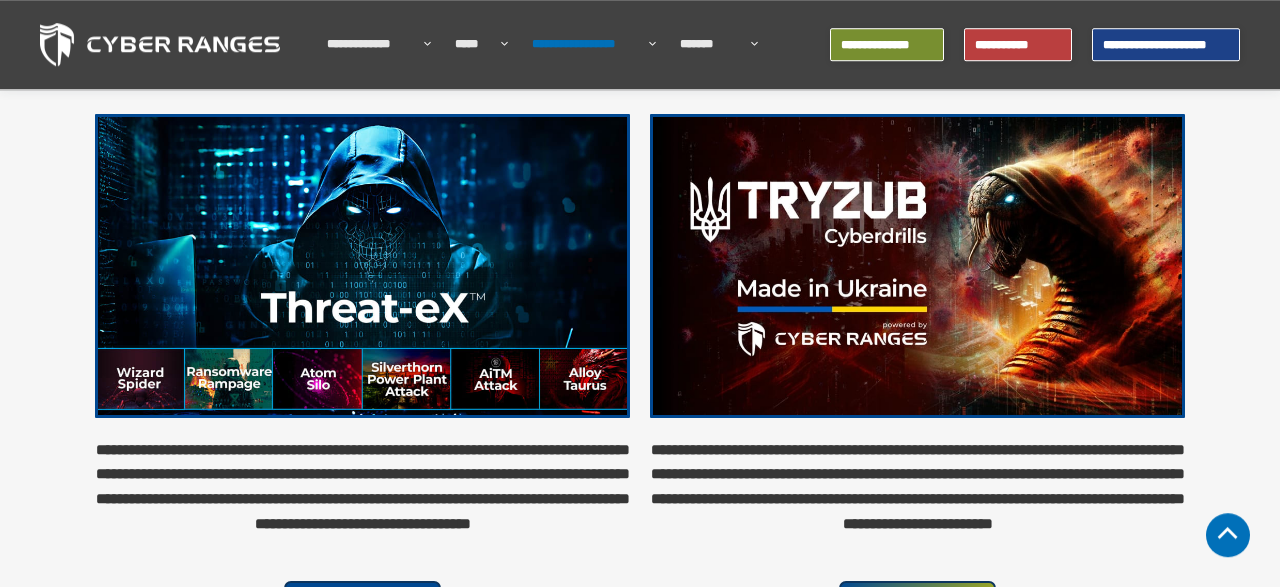 scroll, scrollTop: 328, scrollLeft: 0, axis: vertical 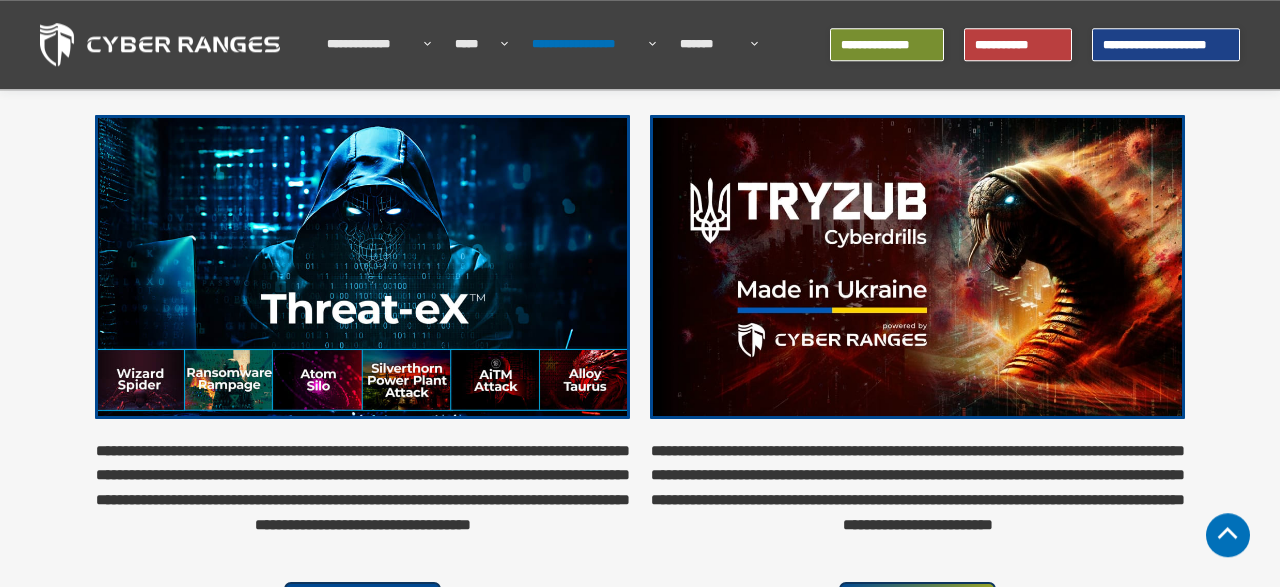 click at bounding box center (917, 267) 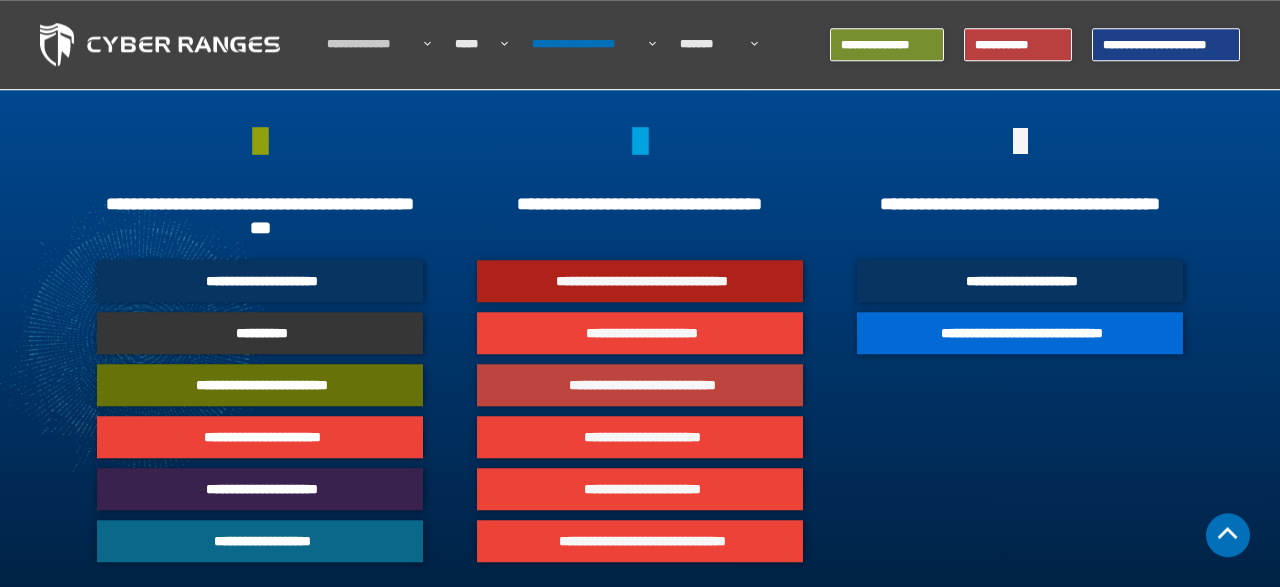 click on "**********" at bounding box center [642, 385] 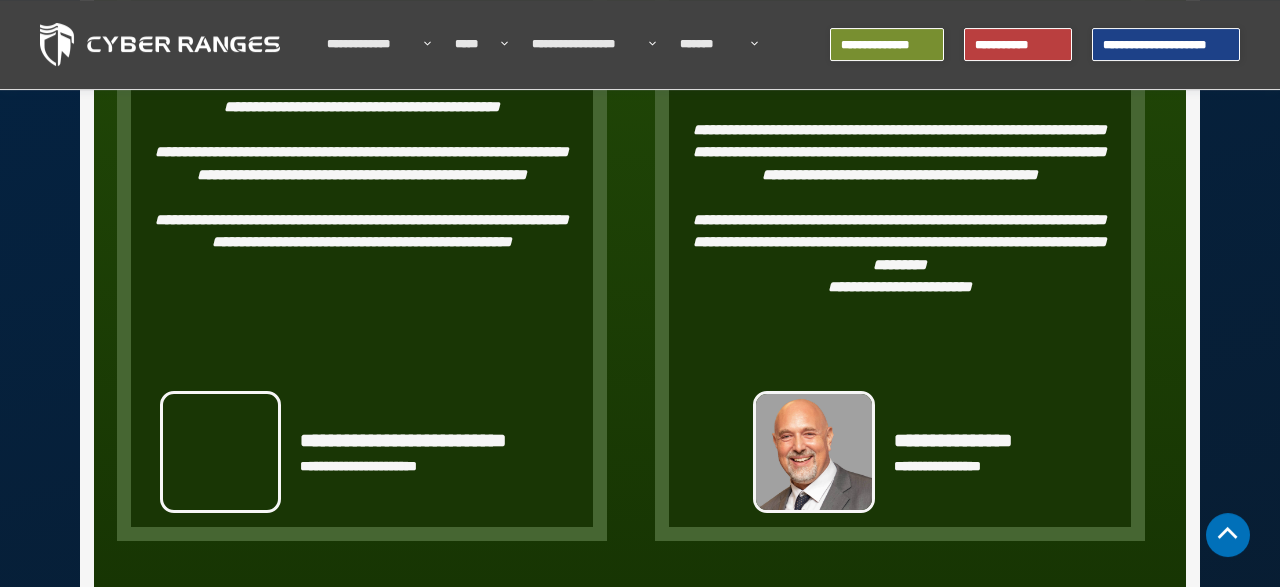 scroll, scrollTop: 2550, scrollLeft: 0, axis: vertical 